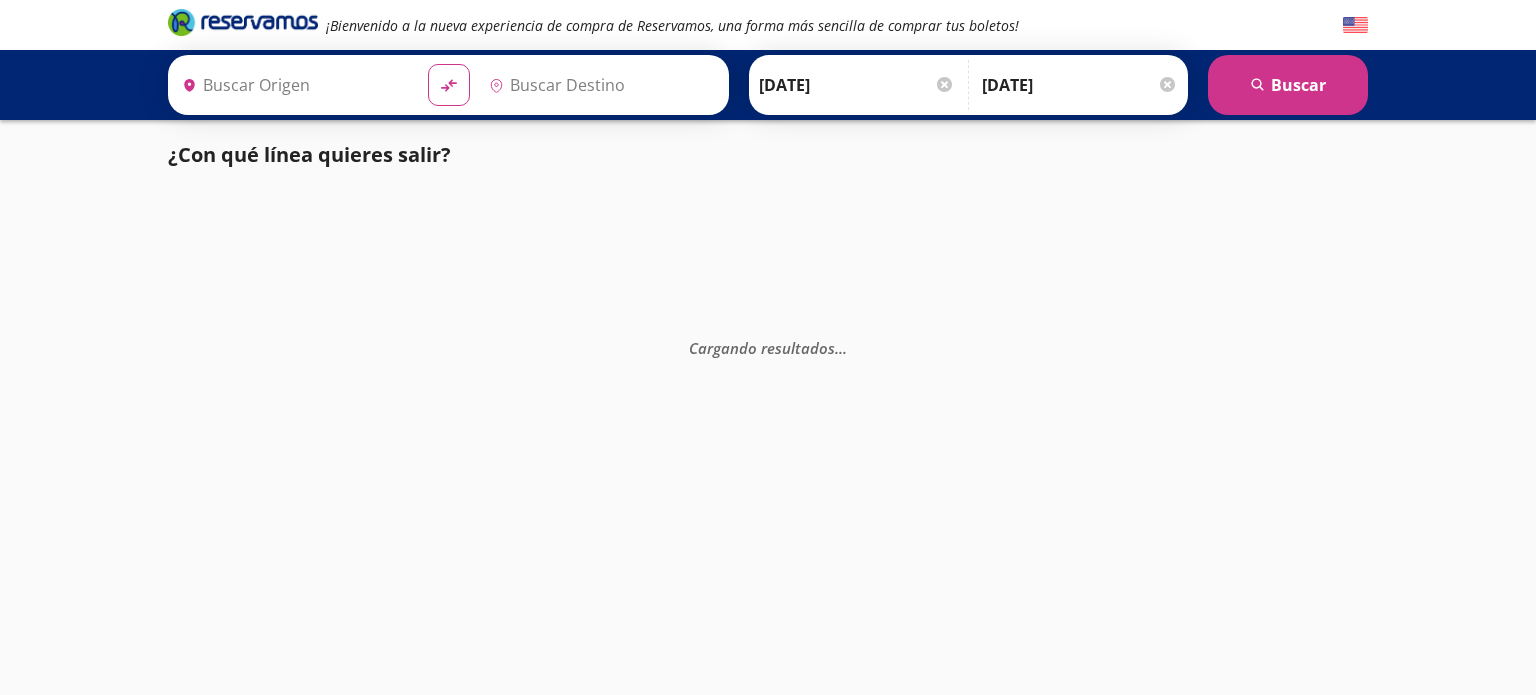 type on "[GEOGRAPHIC_DATA], [GEOGRAPHIC_DATA]" 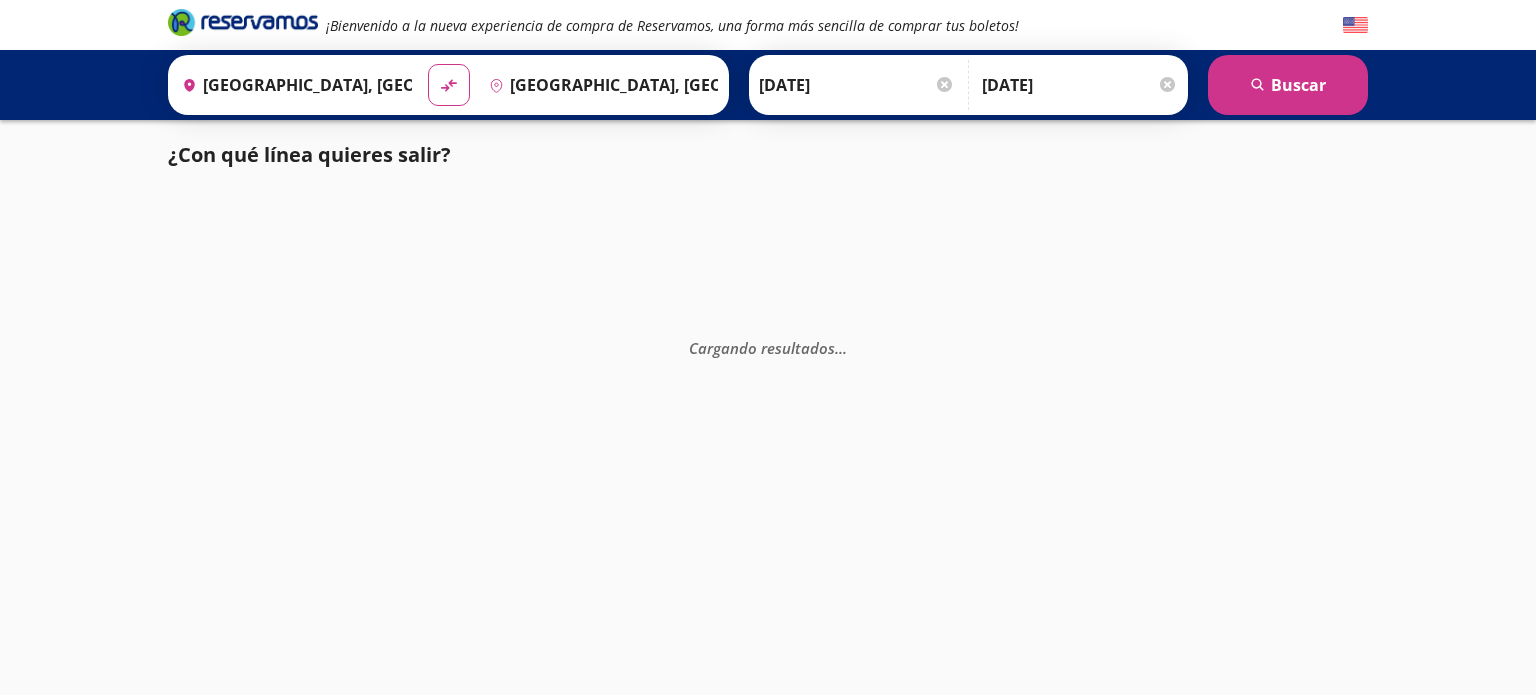 scroll, scrollTop: 0, scrollLeft: 0, axis: both 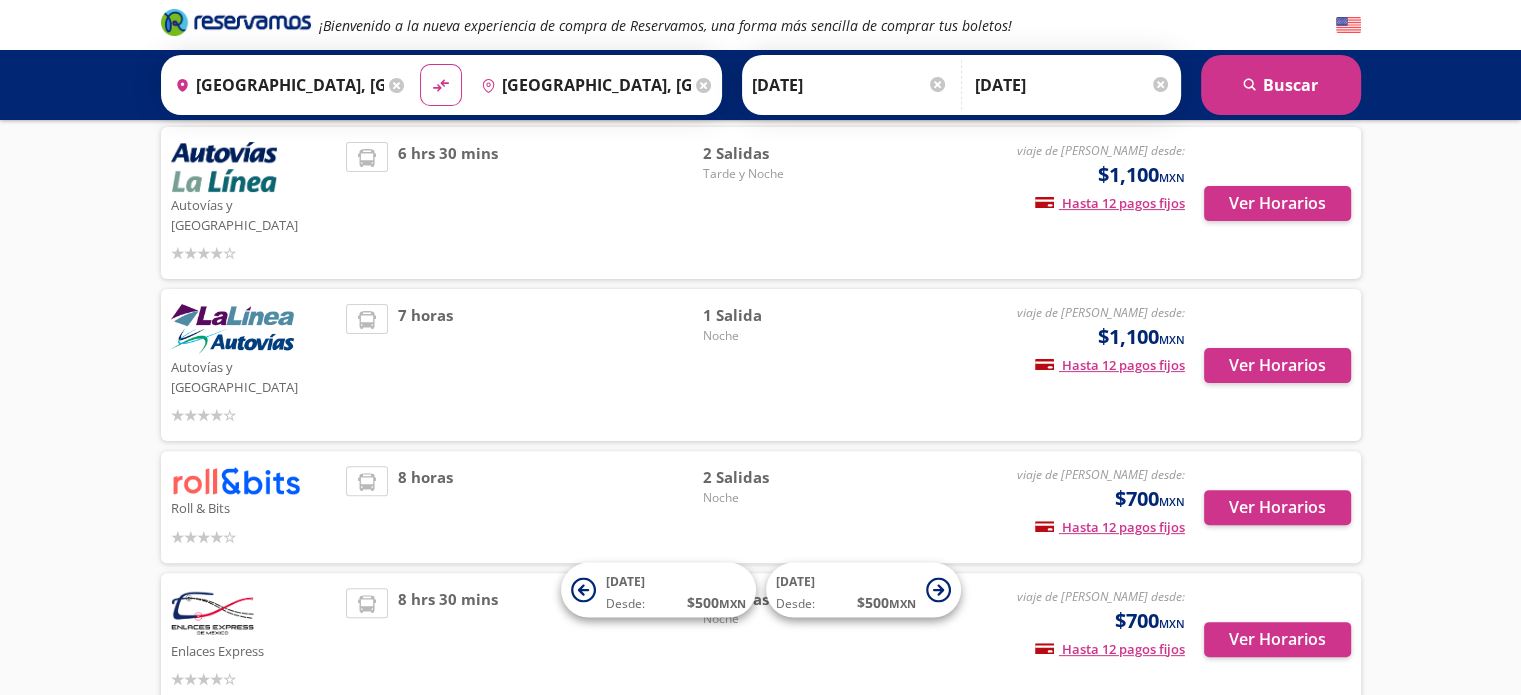 click at bounding box center [212, 613] 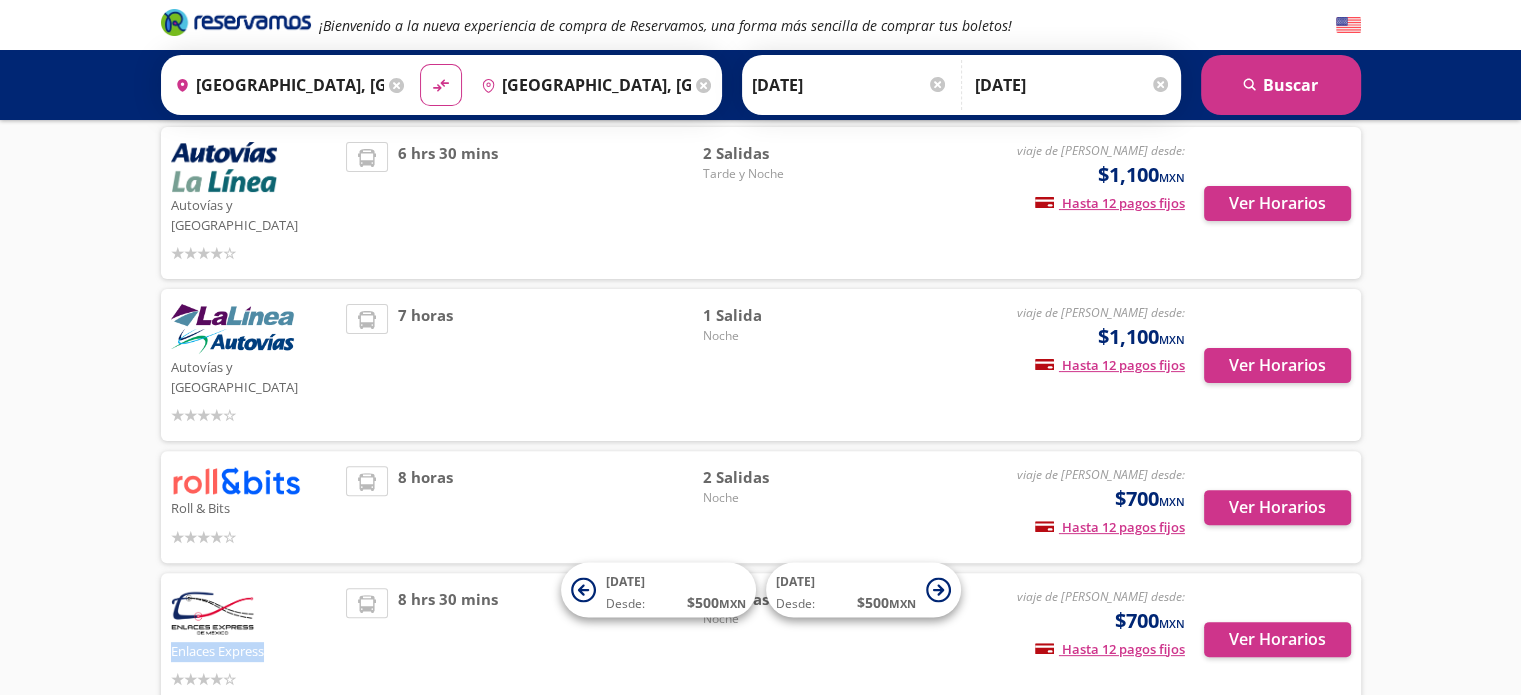drag, startPoint x: 172, startPoint y: 611, endPoint x: 276, endPoint y: 612, distance: 104.00481 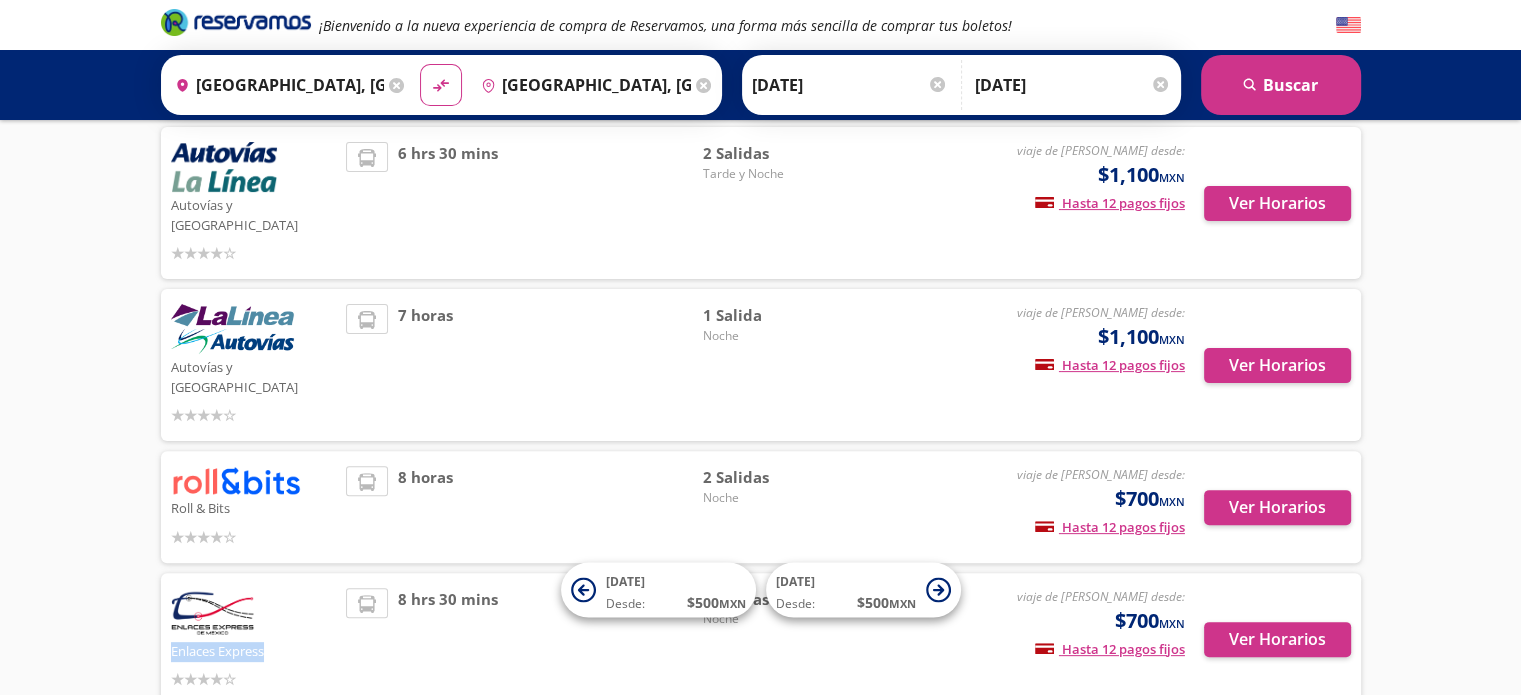 copy on "Enlaces Express" 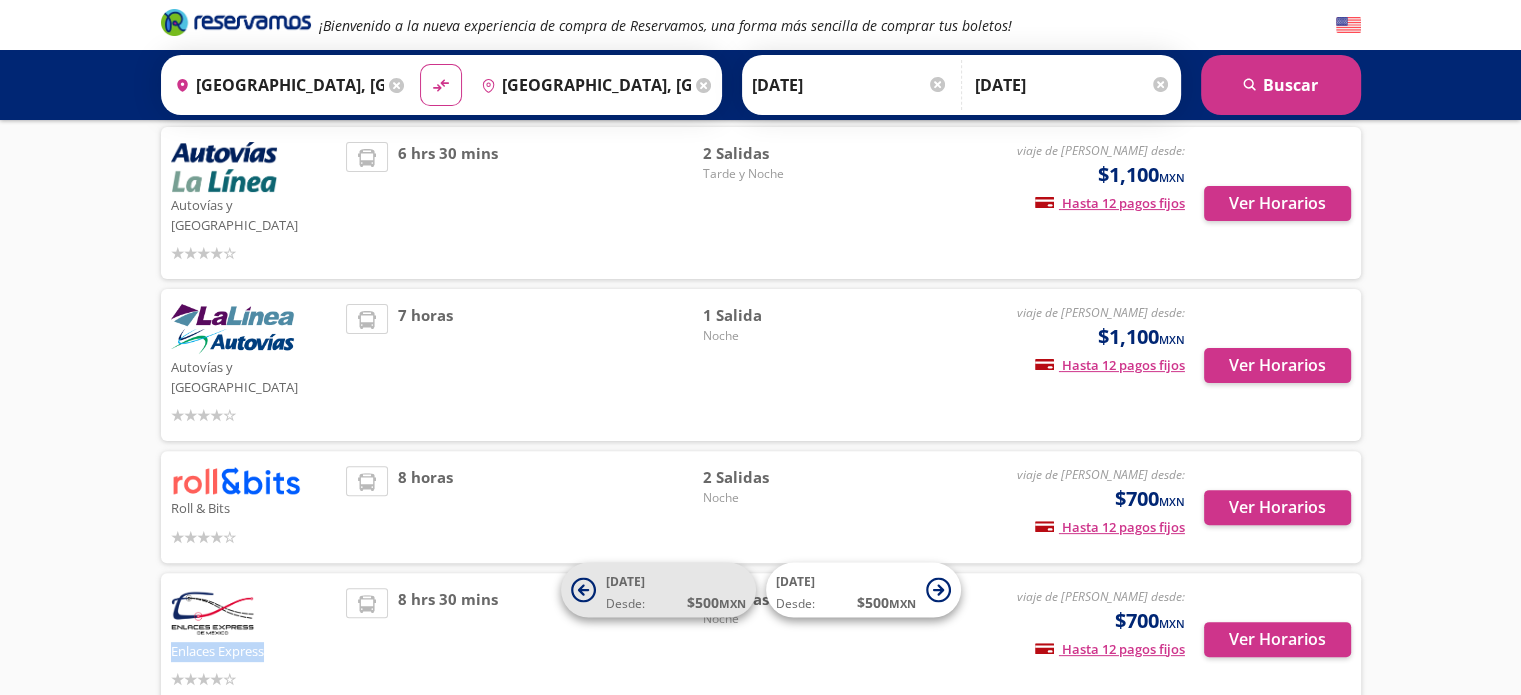 click on "[DATE] Desde: $ 500  MXN" at bounding box center (676, 590) 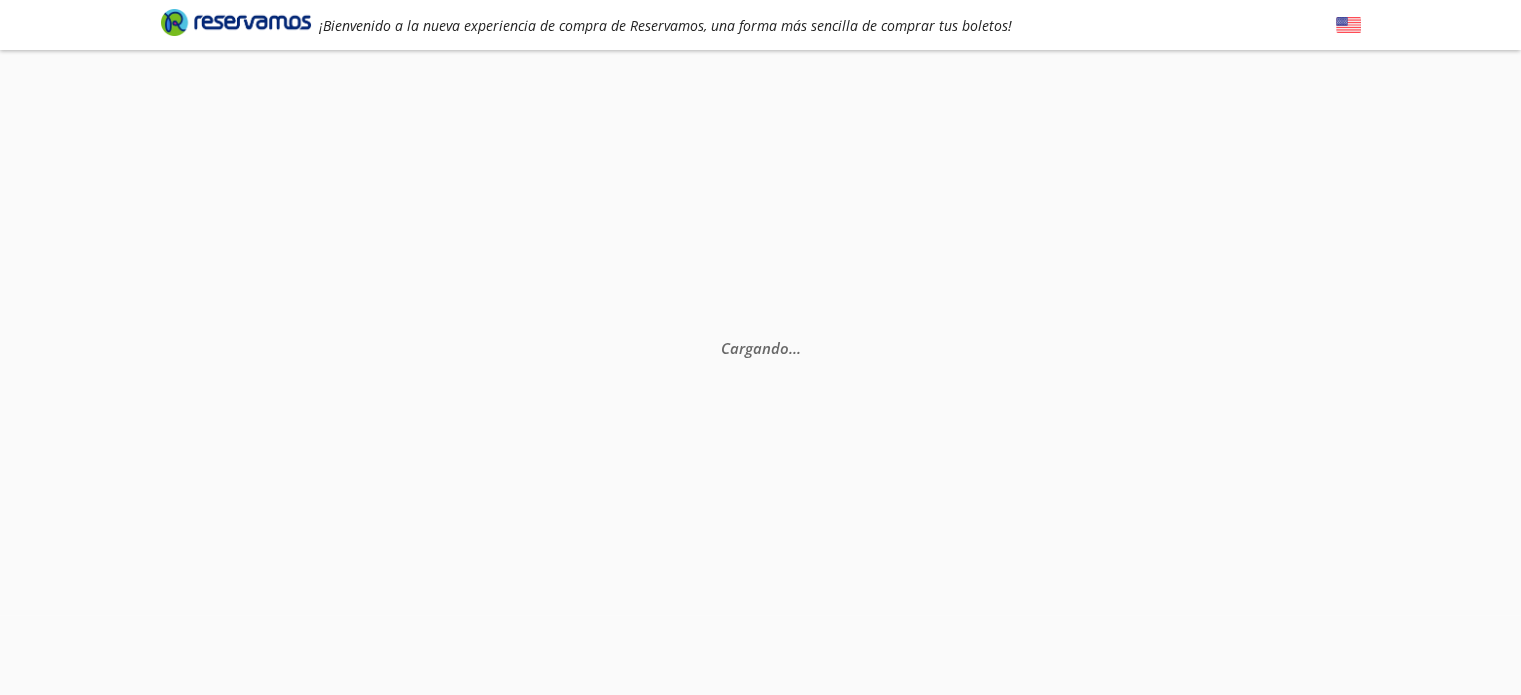scroll, scrollTop: 0, scrollLeft: 0, axis: both 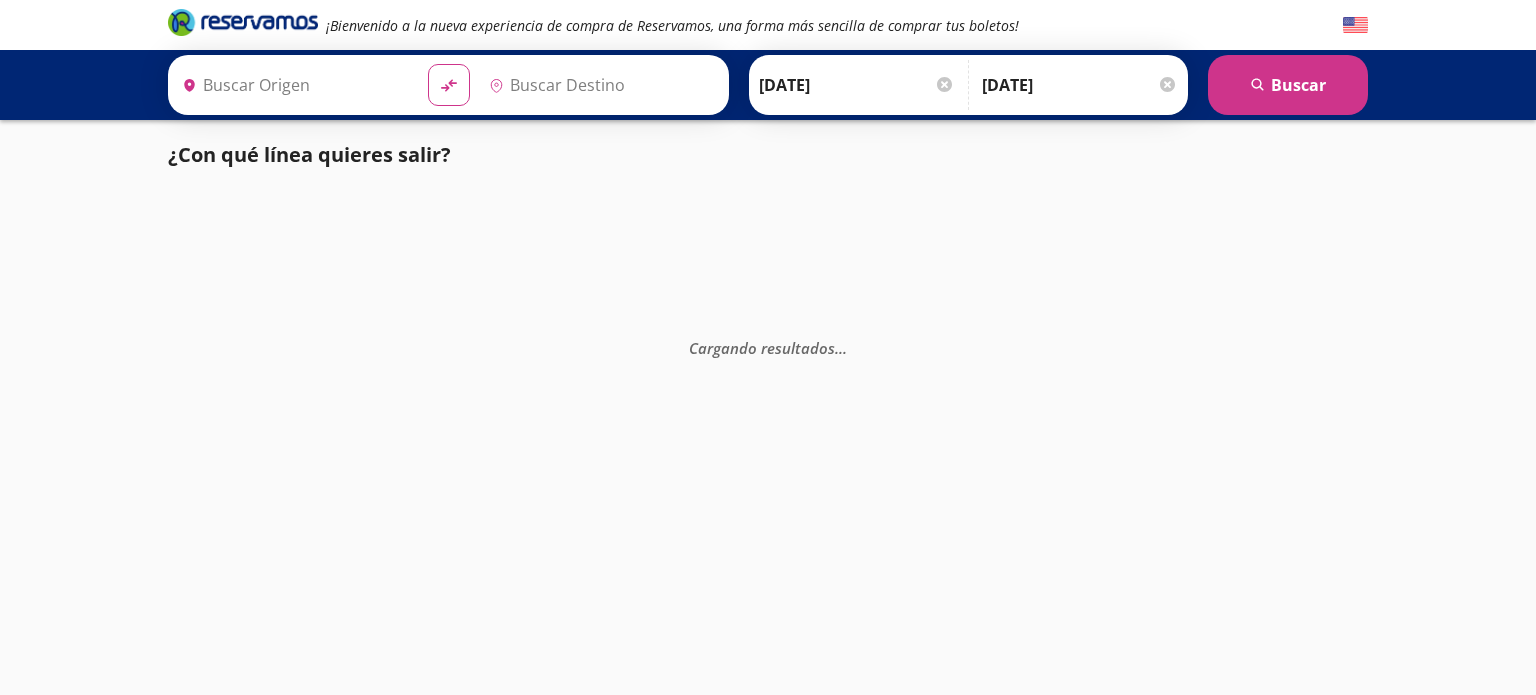 type on "[GEOGRAPHIC_DATA], [GEOGRAPHIC_DATA]" 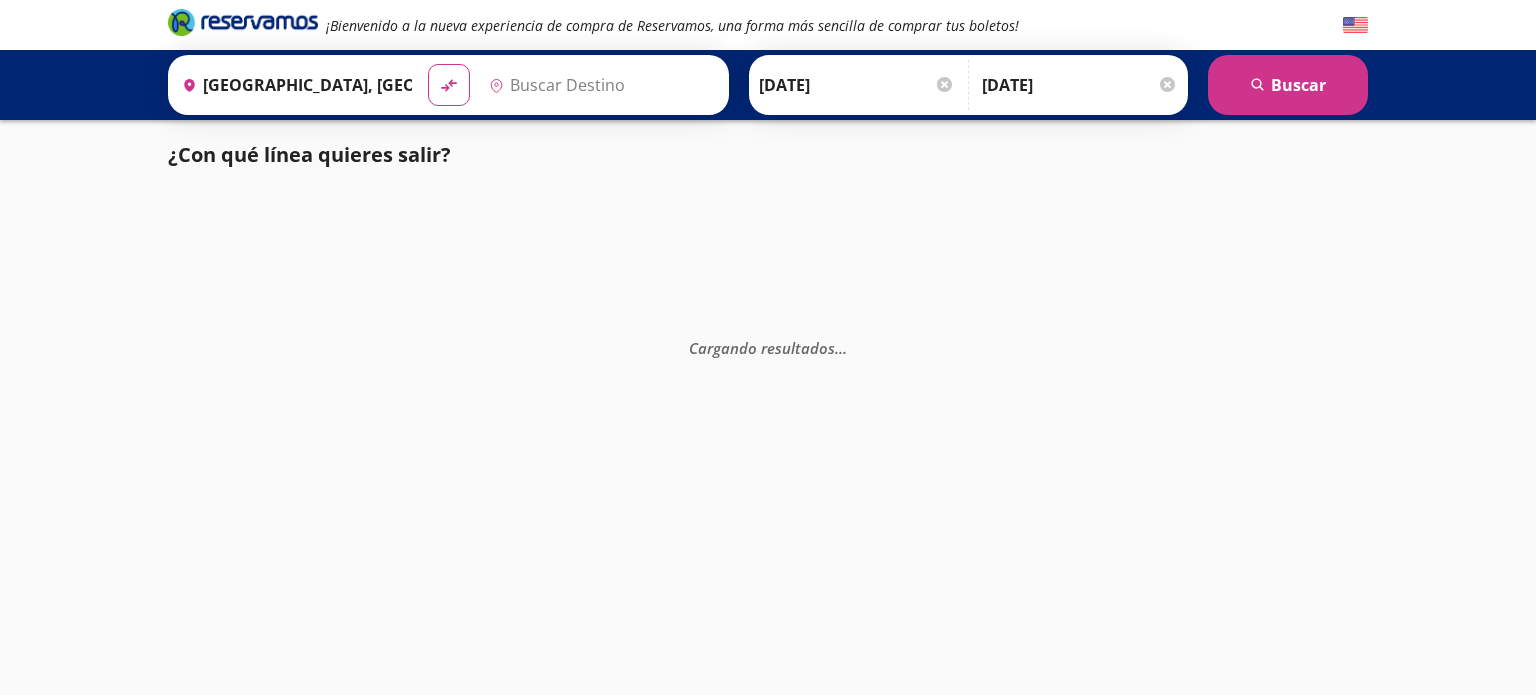 type on "[GEOGRAPHIC_DATA], [GEOGRAPHIC_DATA]" 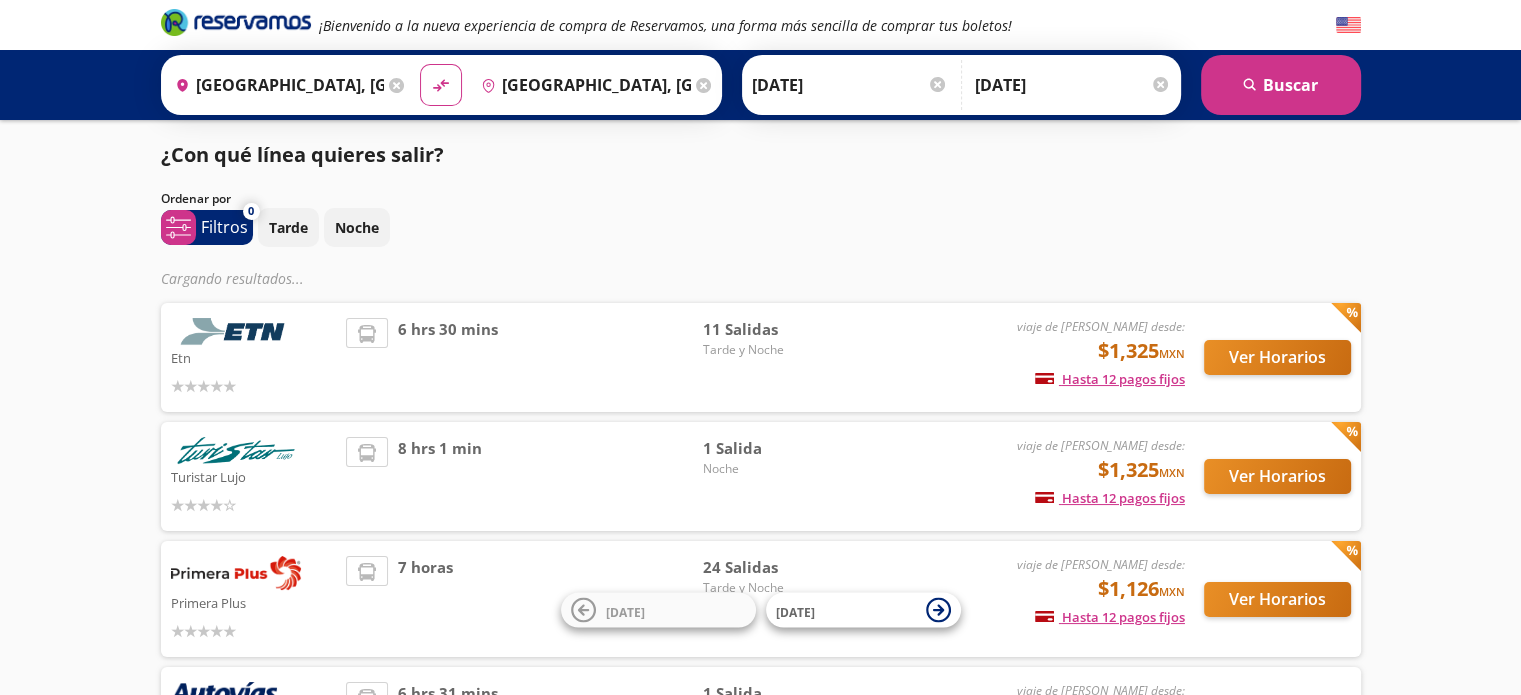 click on "[DATE]" at bounding box center (850, 85) 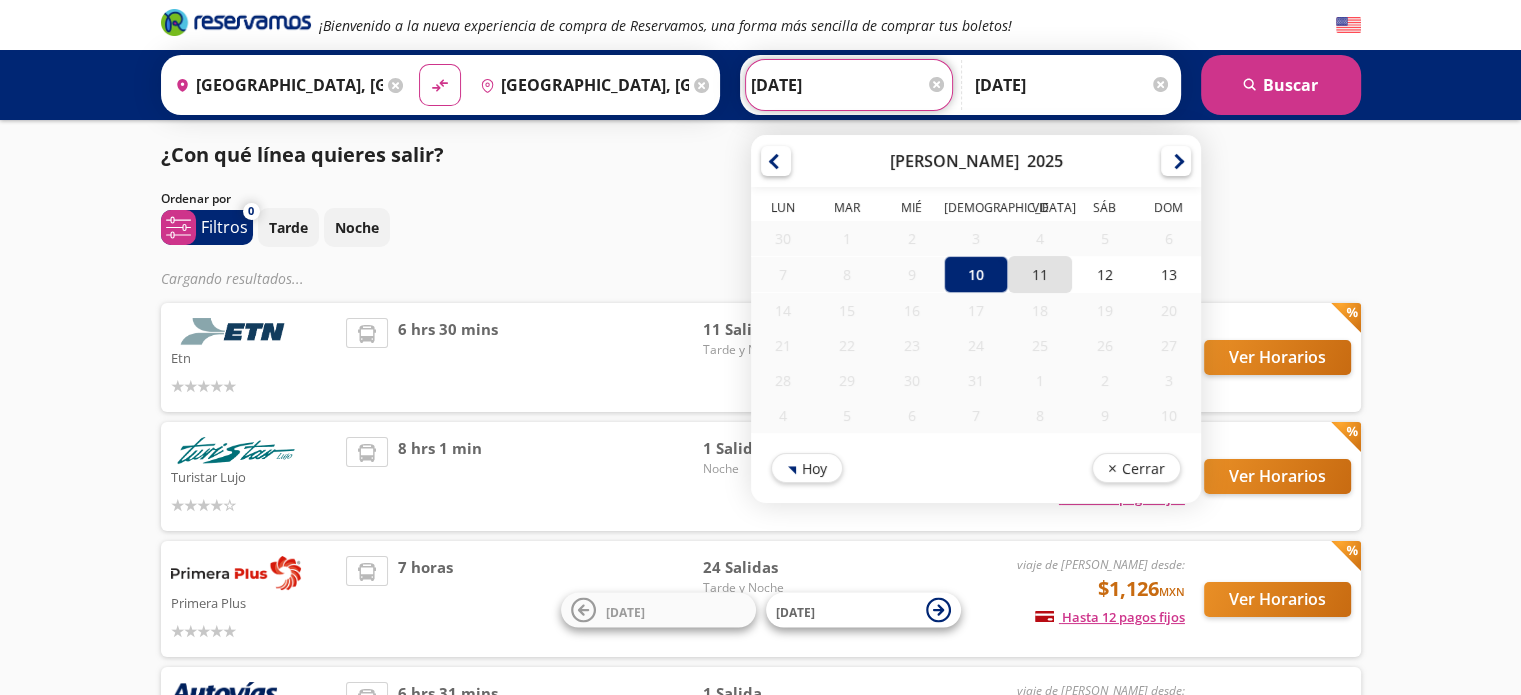 click on "11" at bounding box center (1040, 274) 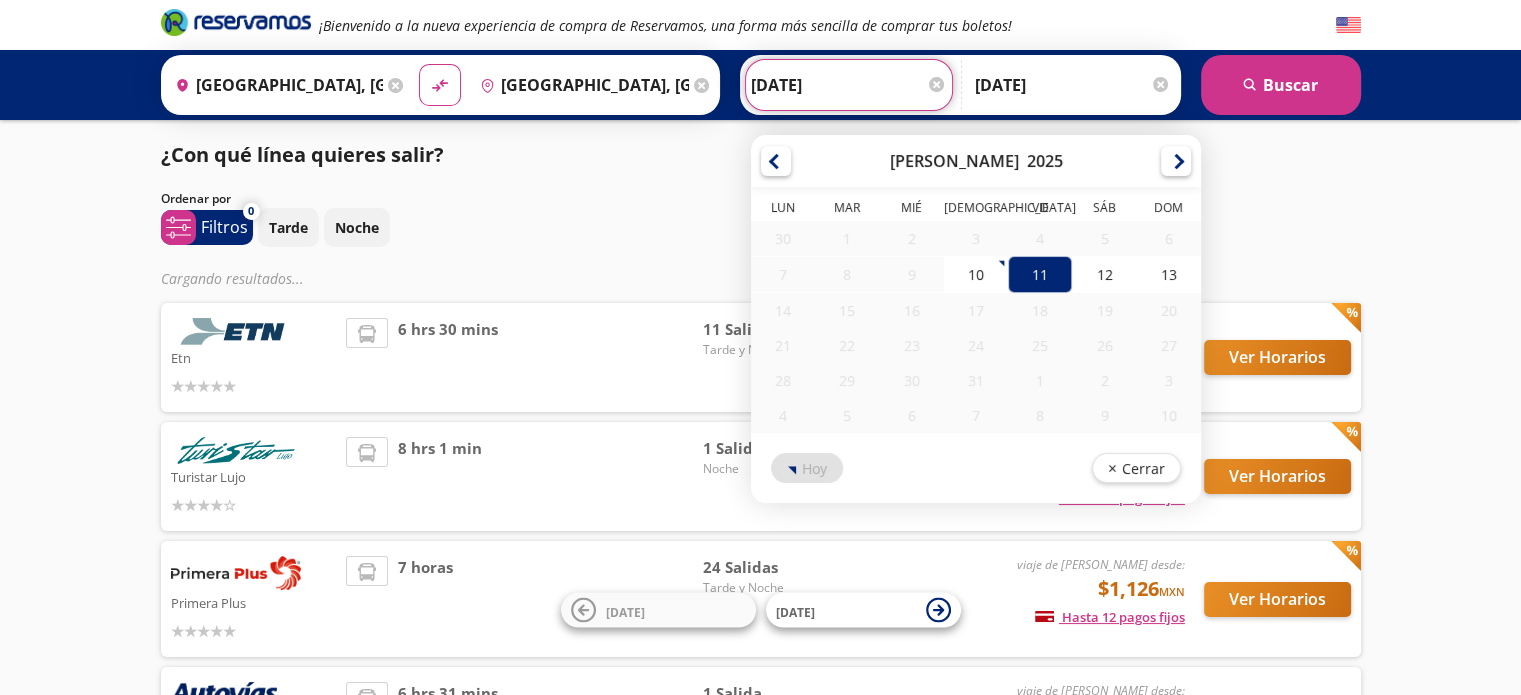 type on "[DATE]" 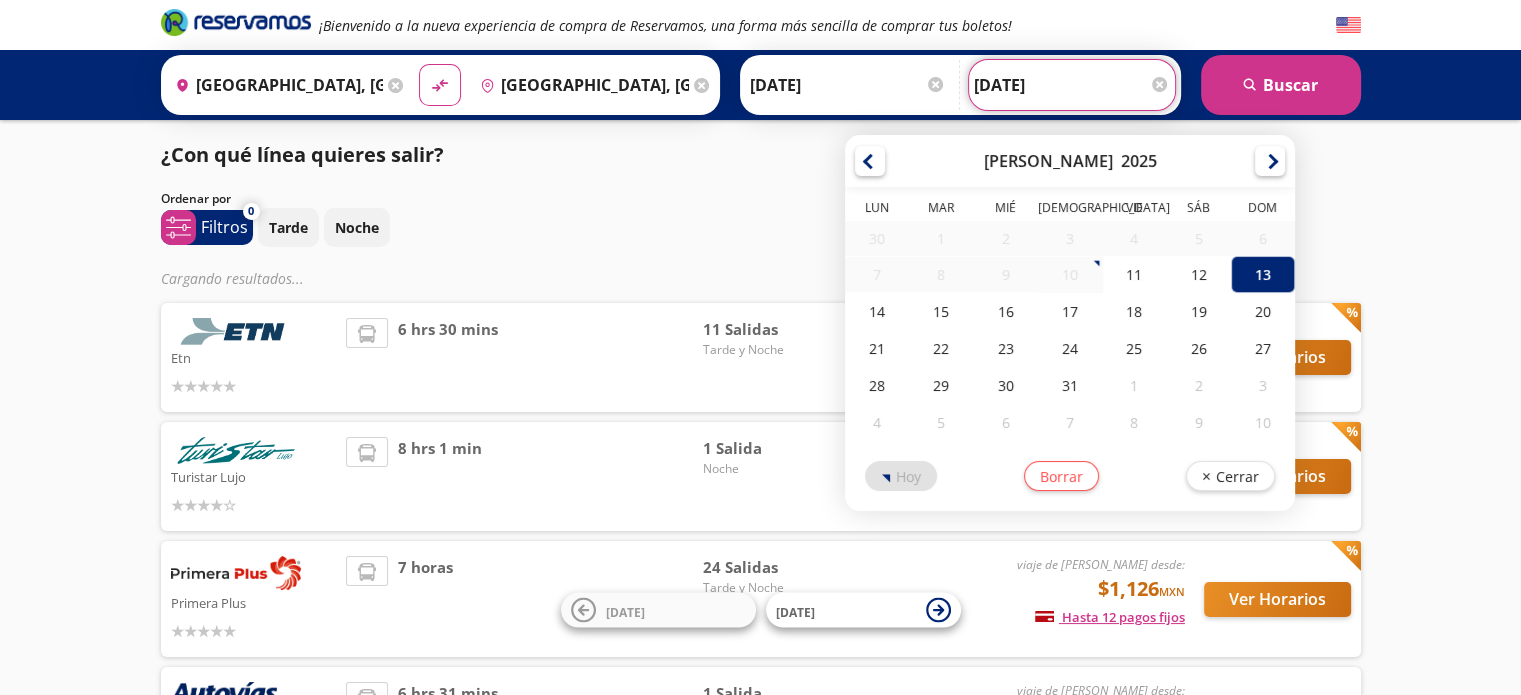click on "[DATE]" at bounding box center (1072, 85) 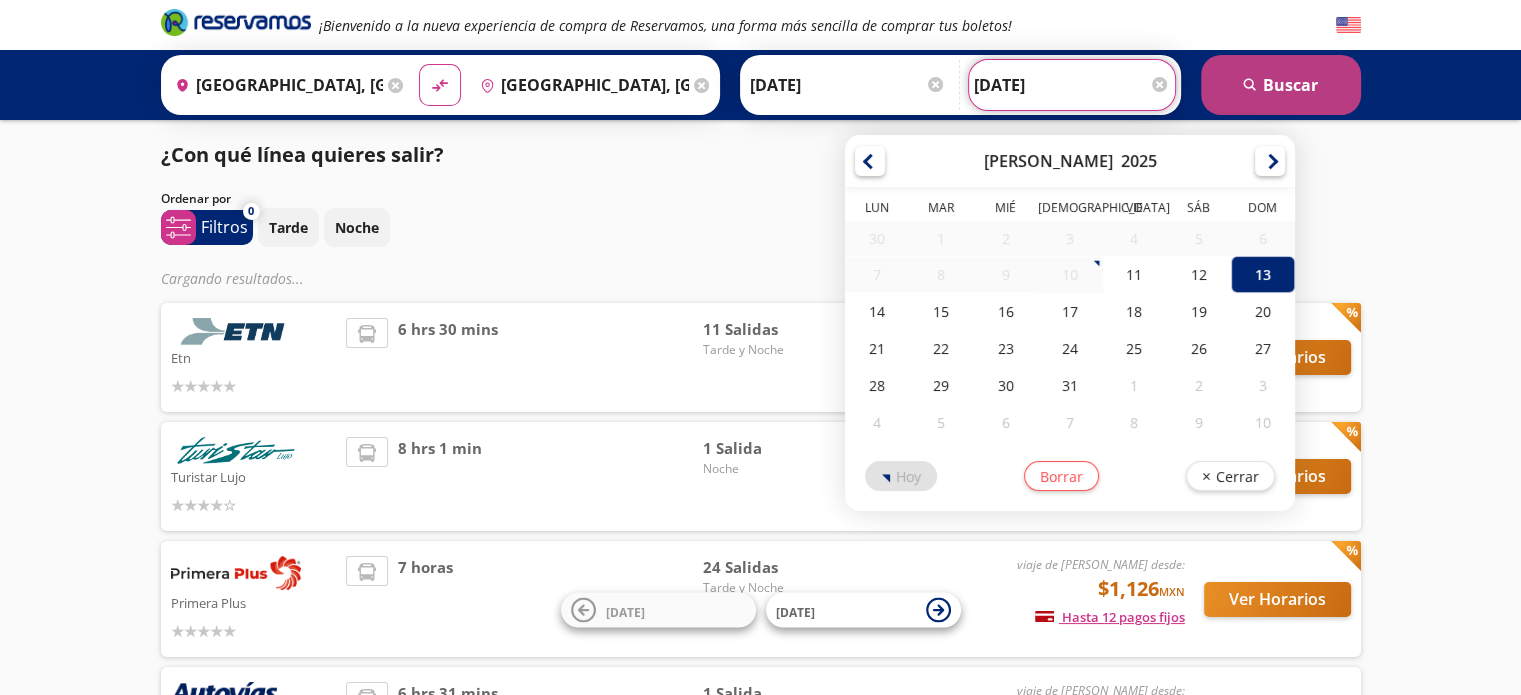 click on "search
[GEOGRAPHIC_DATA]" at bounding box center [1281, 85] 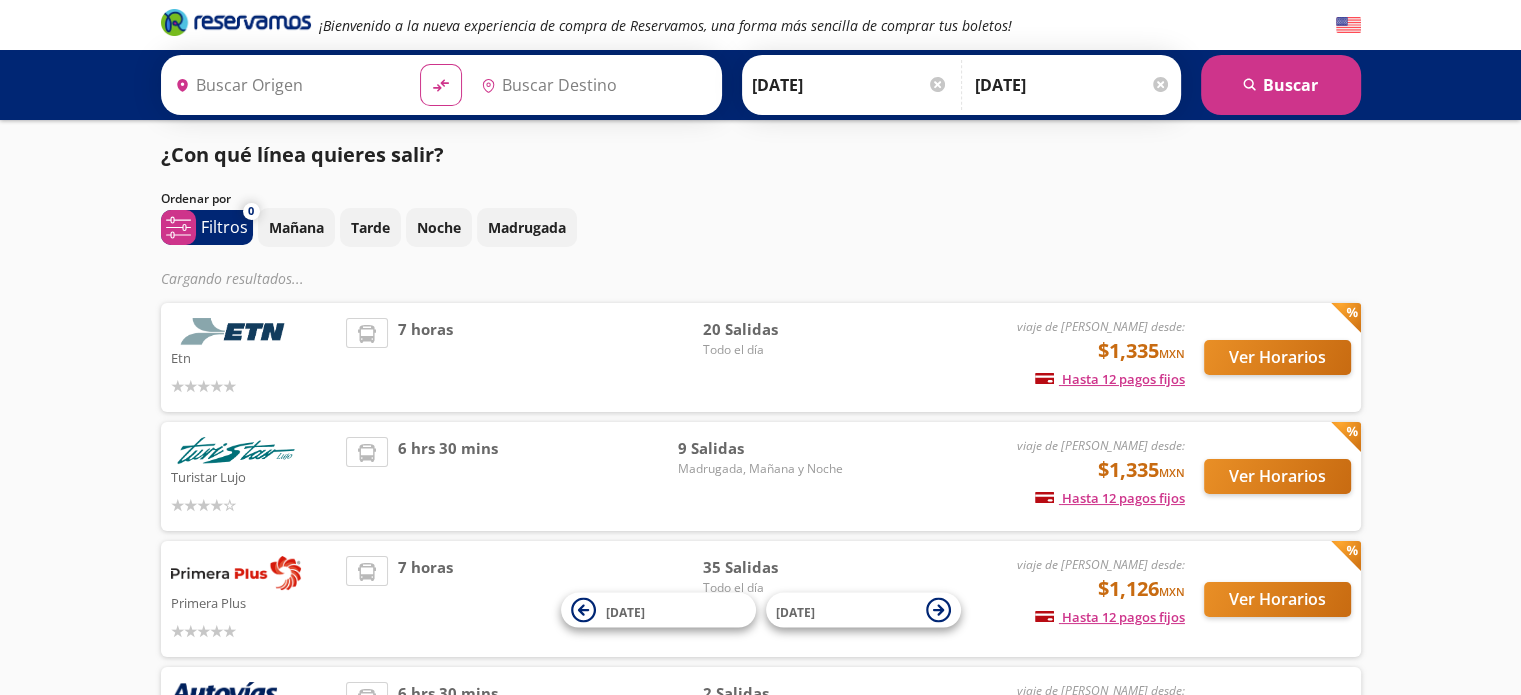 type on "[GEOGRAPHIC_DATA], [GEOGRAPHIC_DATA]" 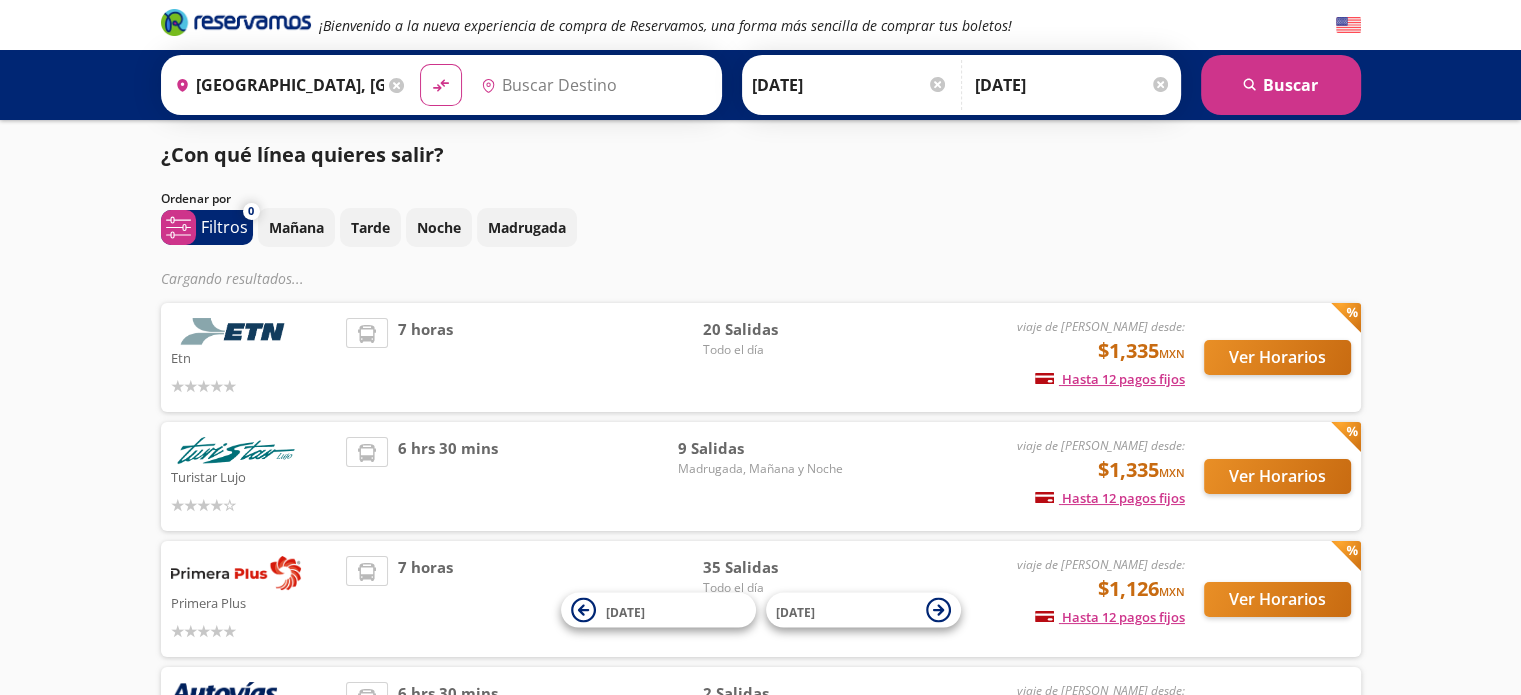 type on "[GEOGRAPHIC_DATA], [GEOGRAPHIC_DATA]" 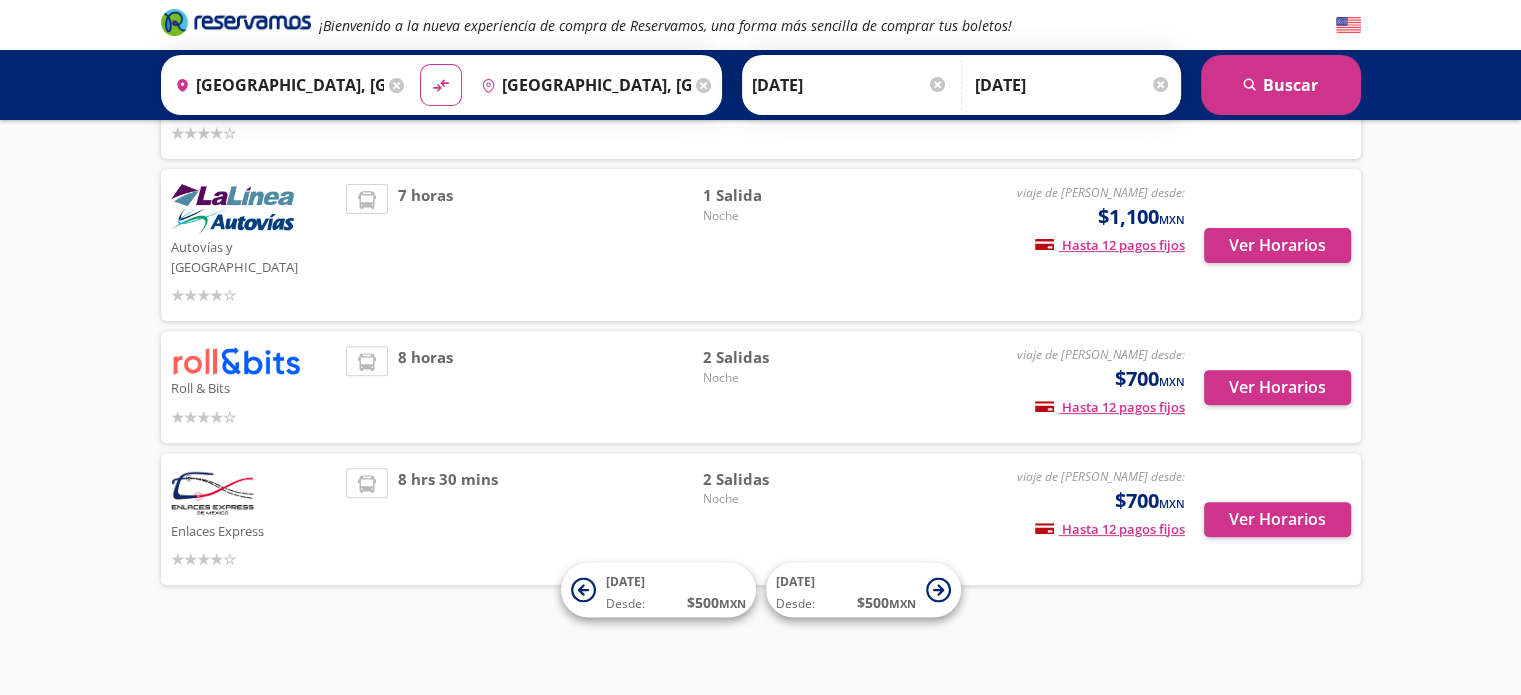 scroll, scrollTop: 580, scrollLeft: 0, axis: vertical 